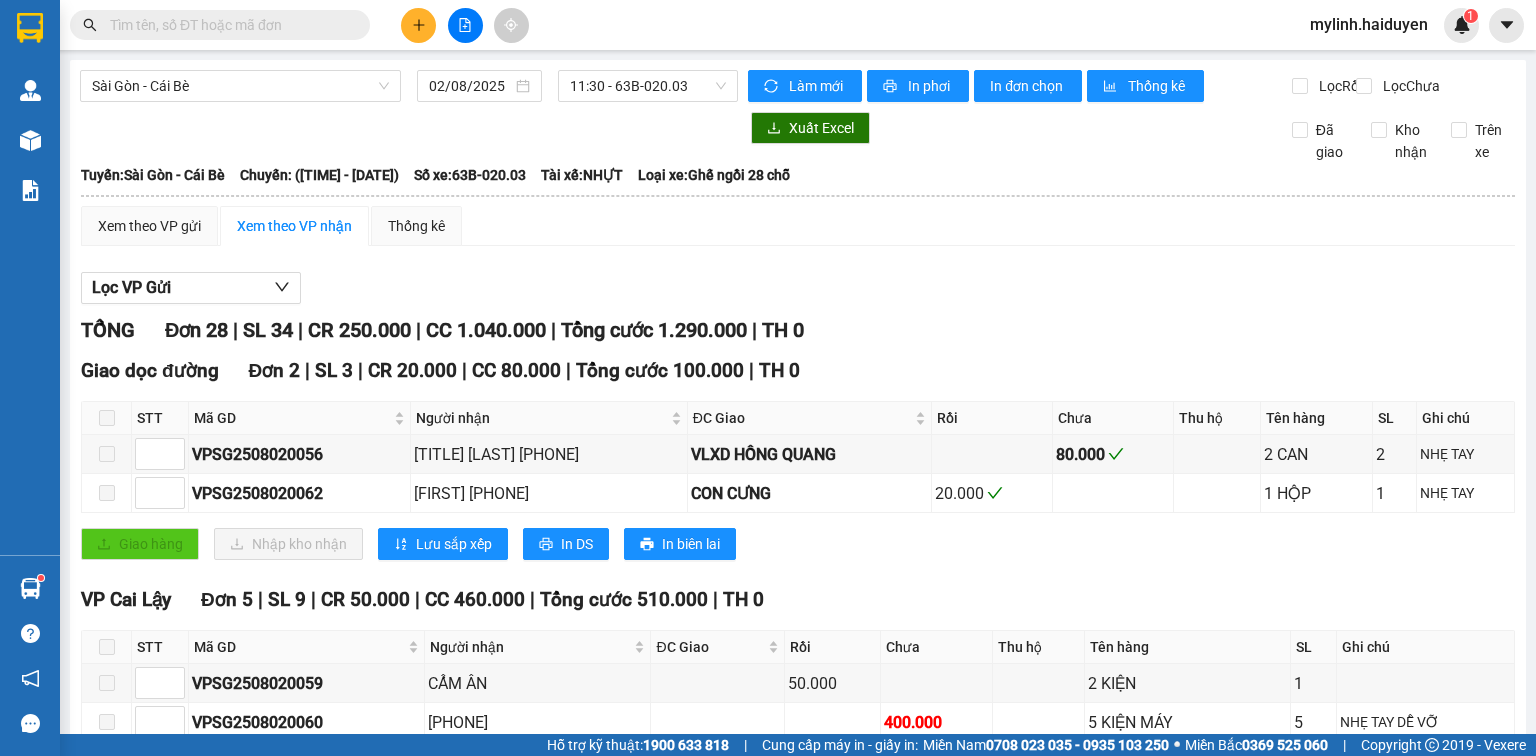 scroll, scrollTop: 0, scrollLeft: 0, axis: both 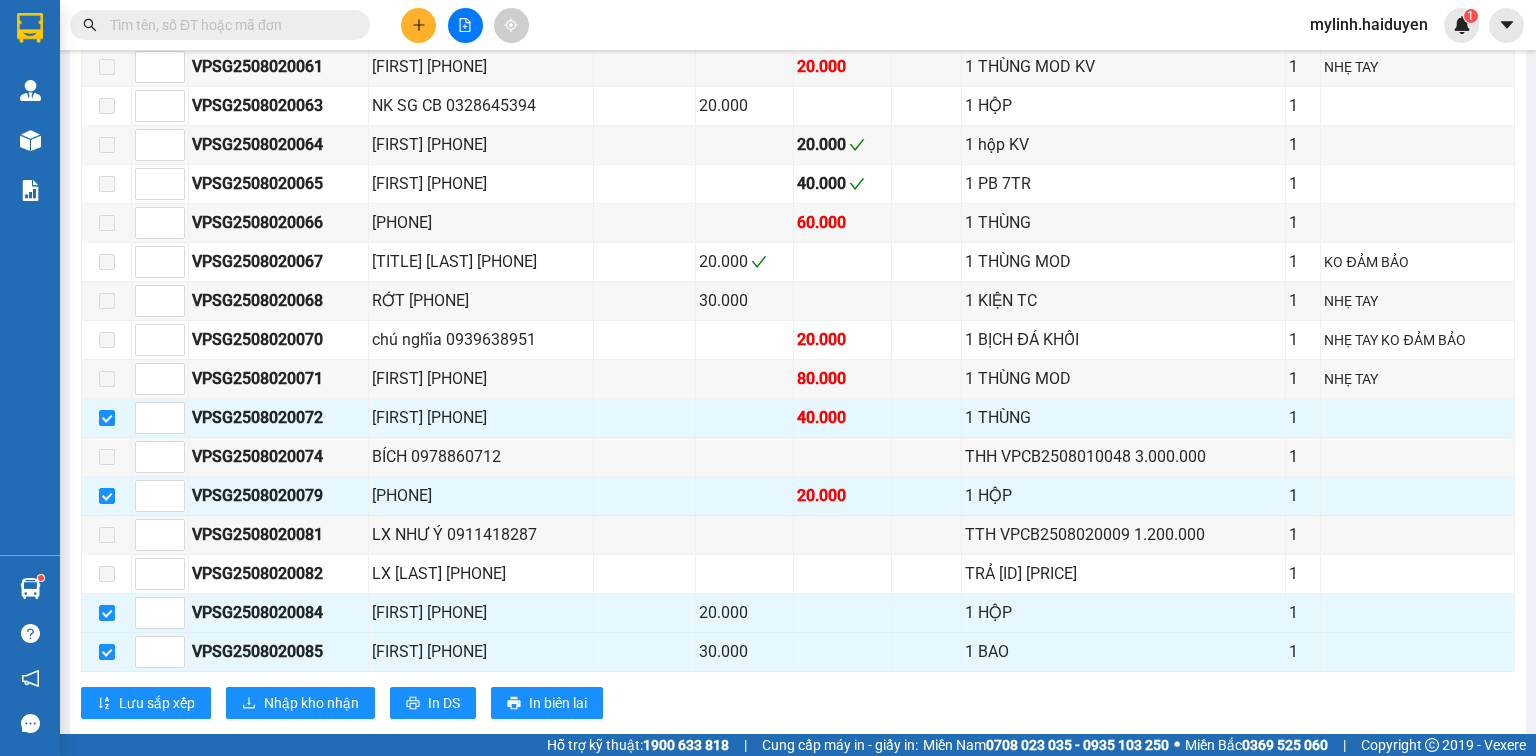 click at bounding box center (228, 25) 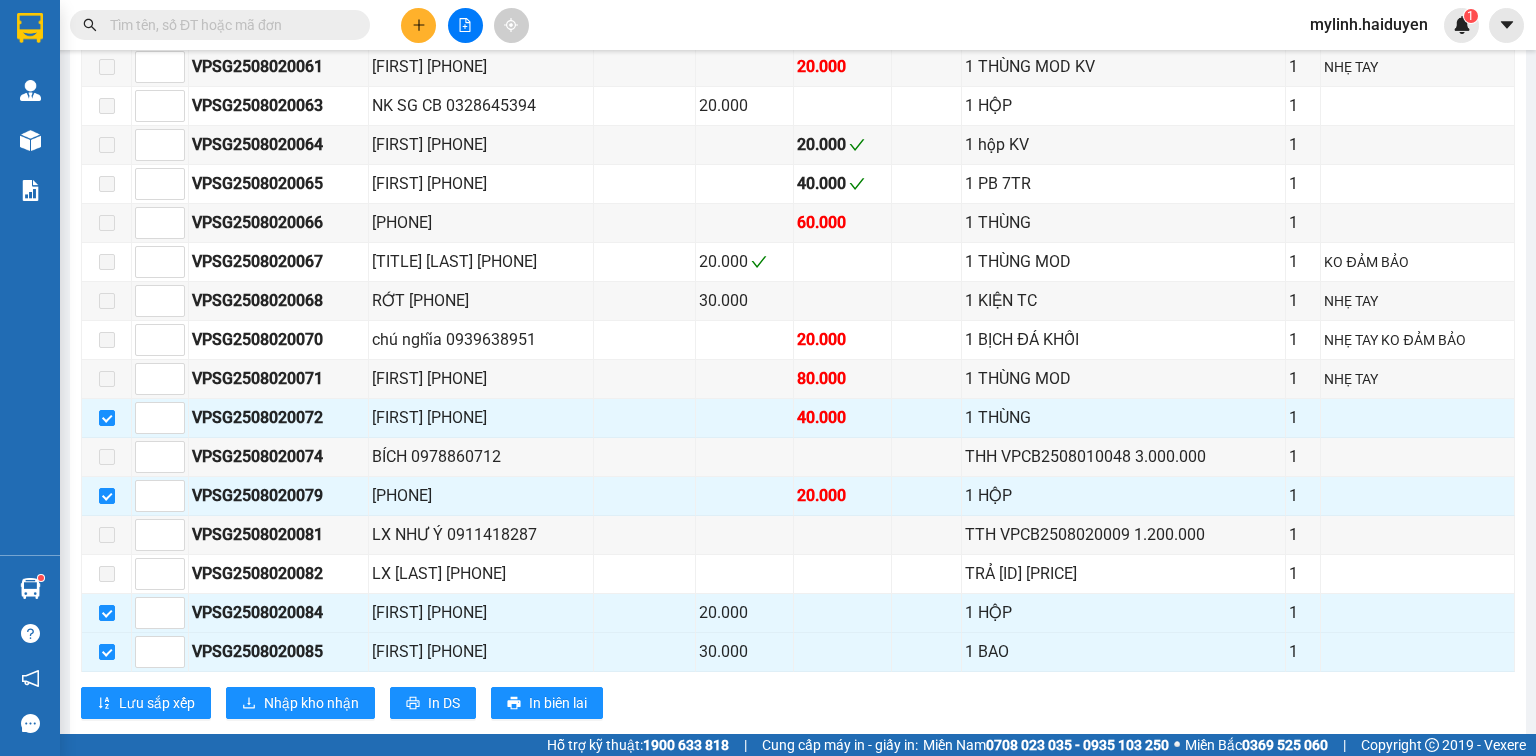 click at bounding box center [228, 25] 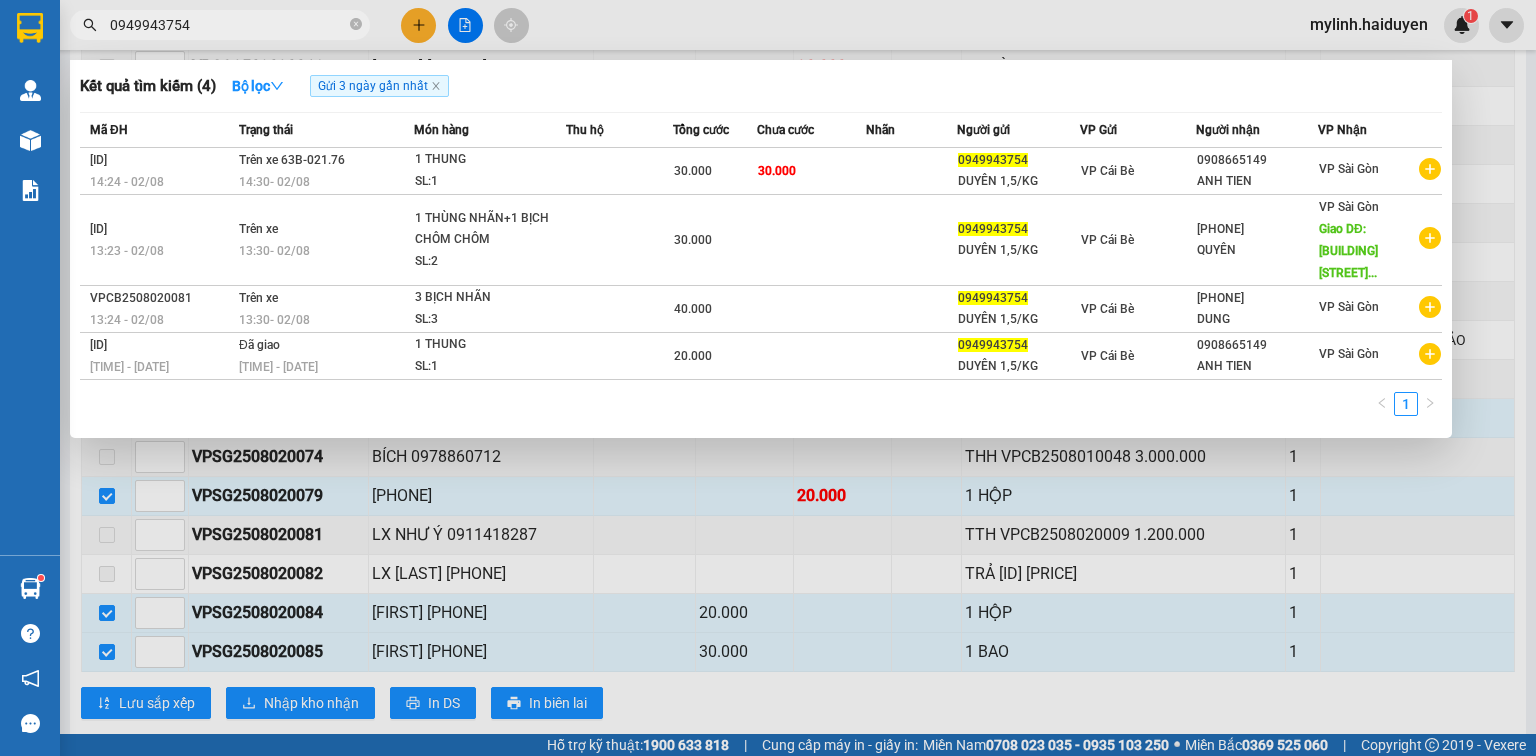 click on "0949943754" at bounding box center (228, 25) 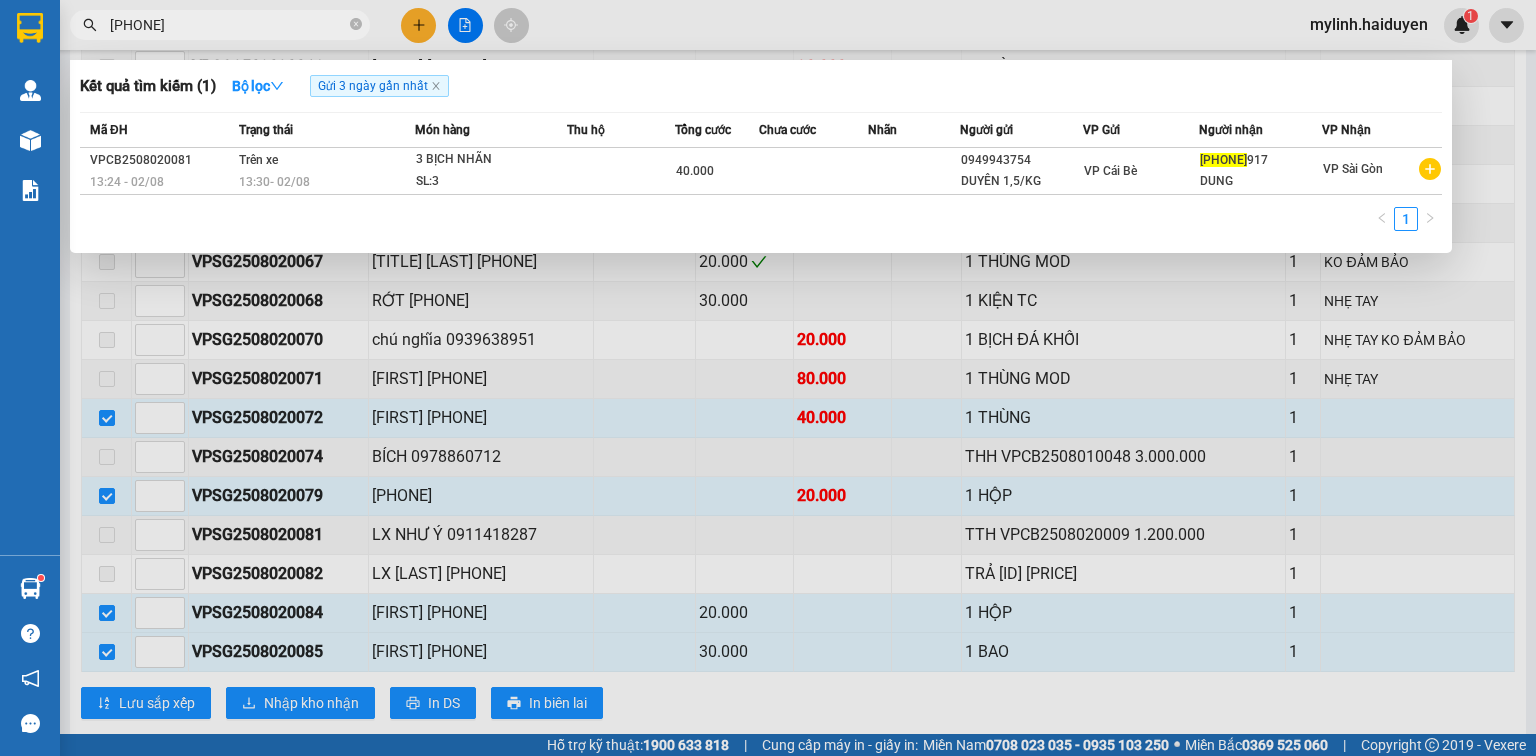 type on "[PHONE]" 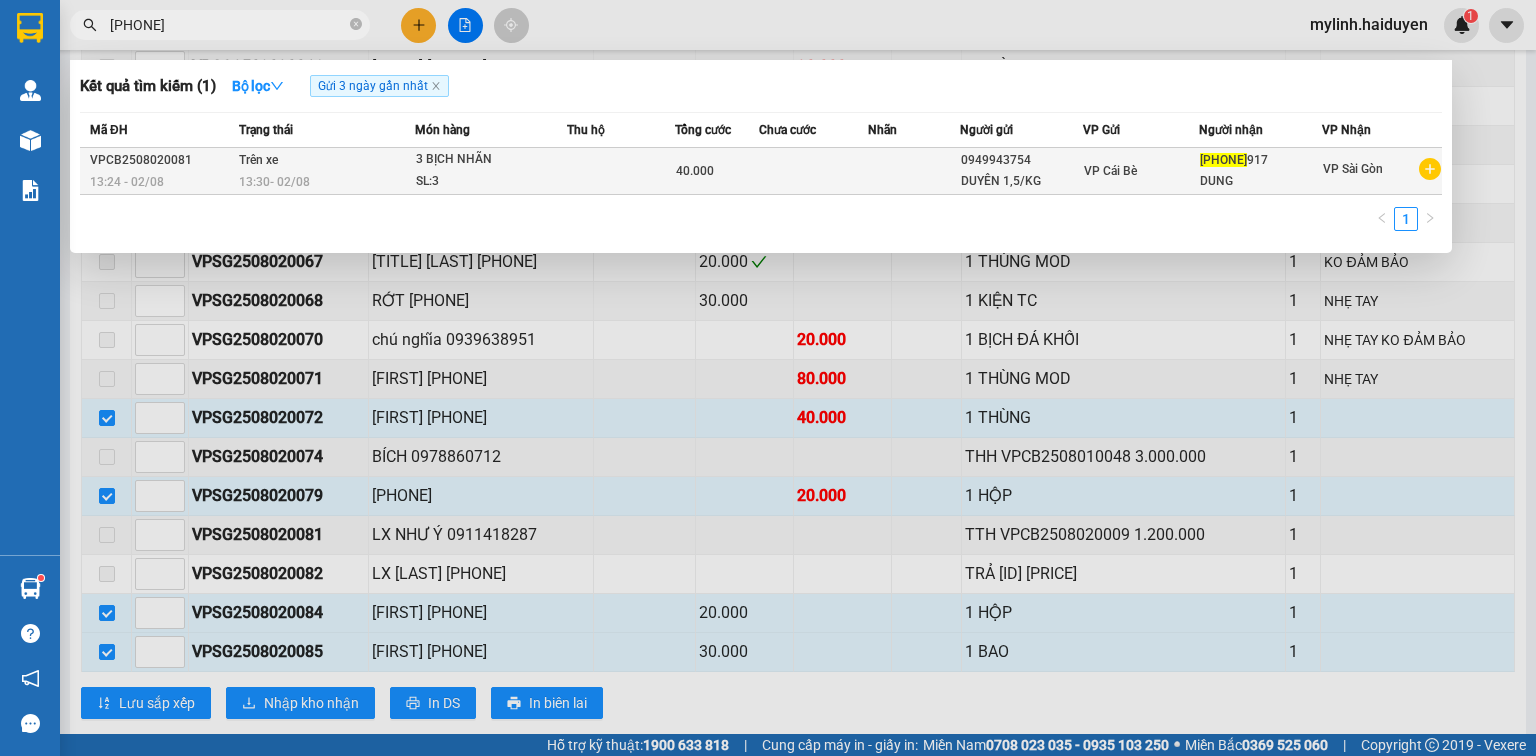 click at bounding box center [813, 171] 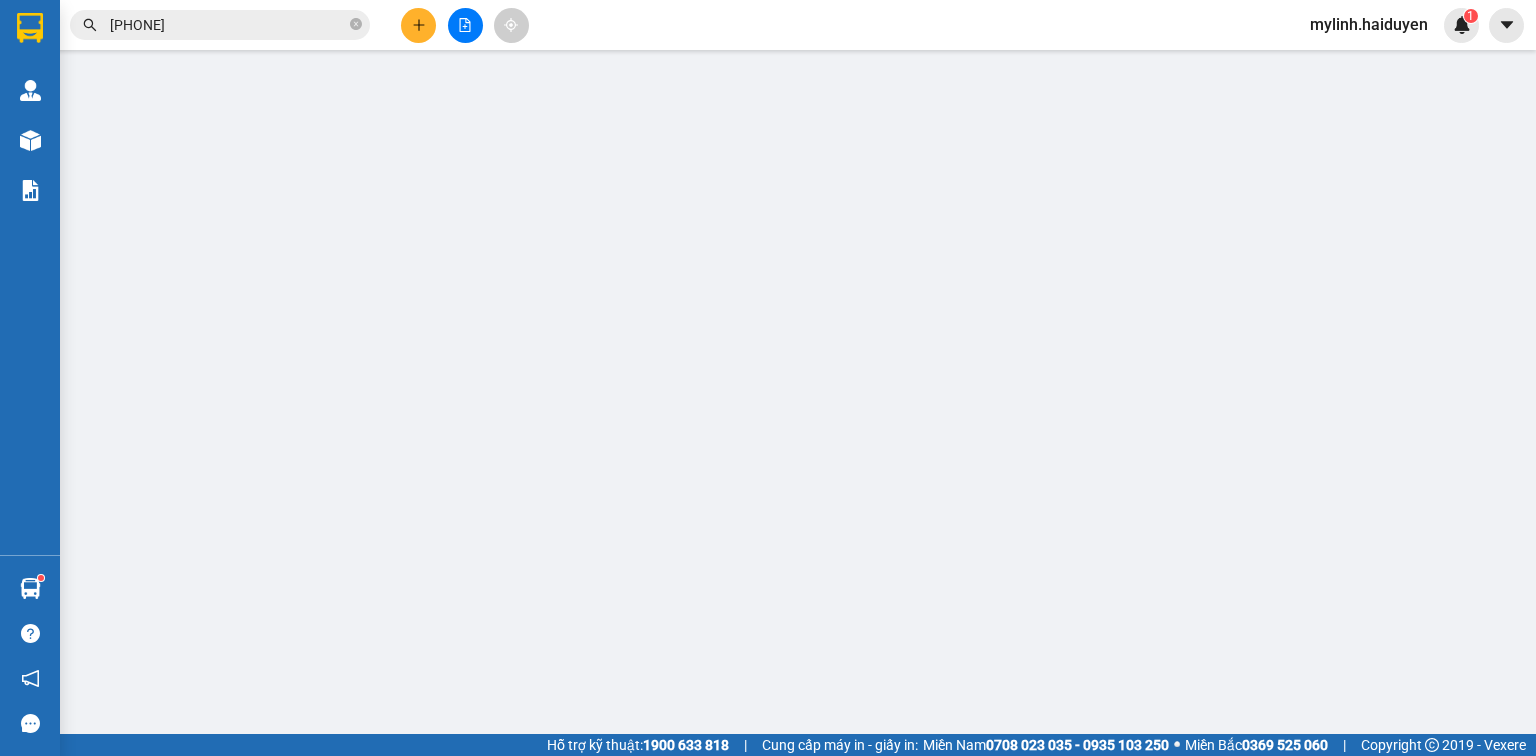 scroll, scrollTop: 0, scrollLeft: 0, axis: both 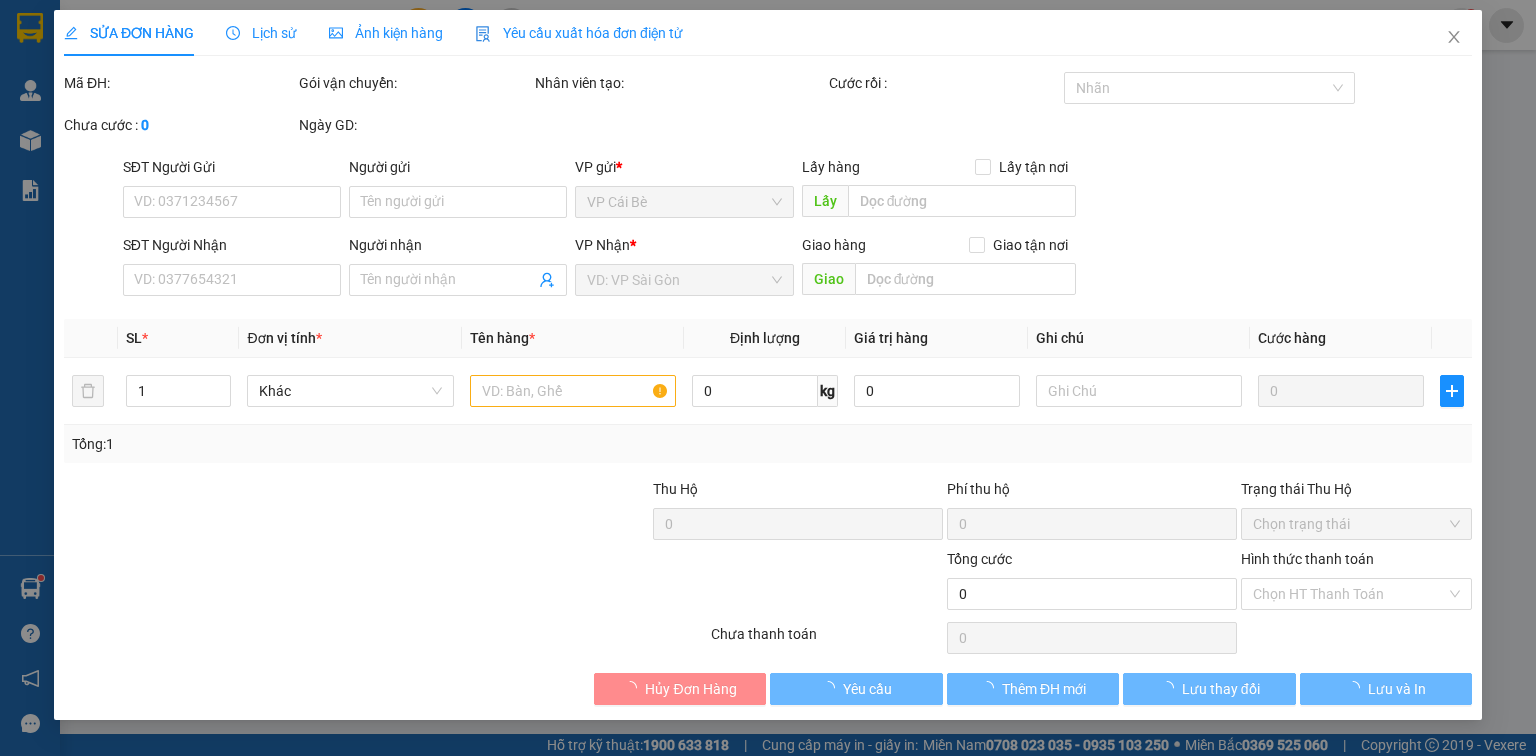 type on "0949943754" 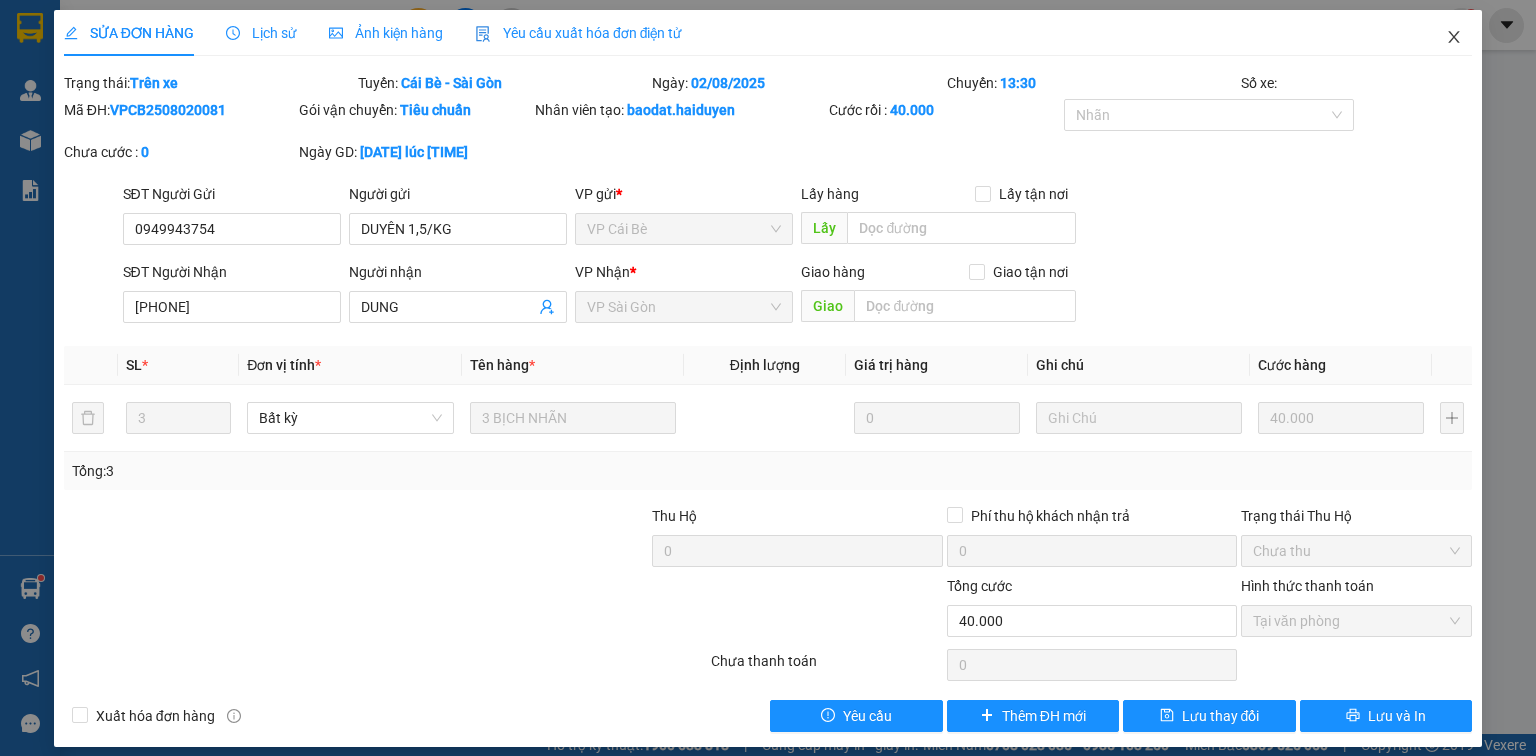 click 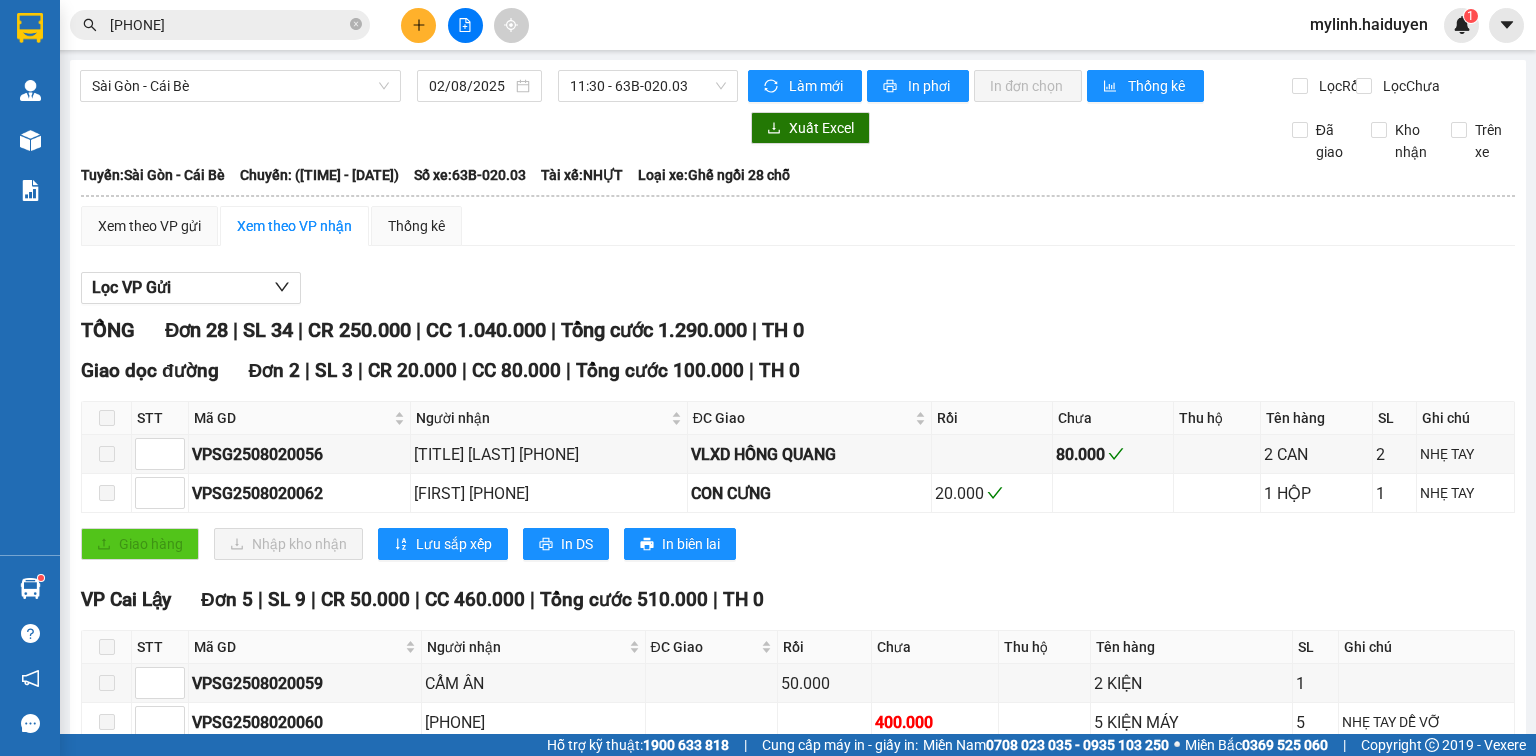 click on "[PHONE]" at bounding box center (228, 25) 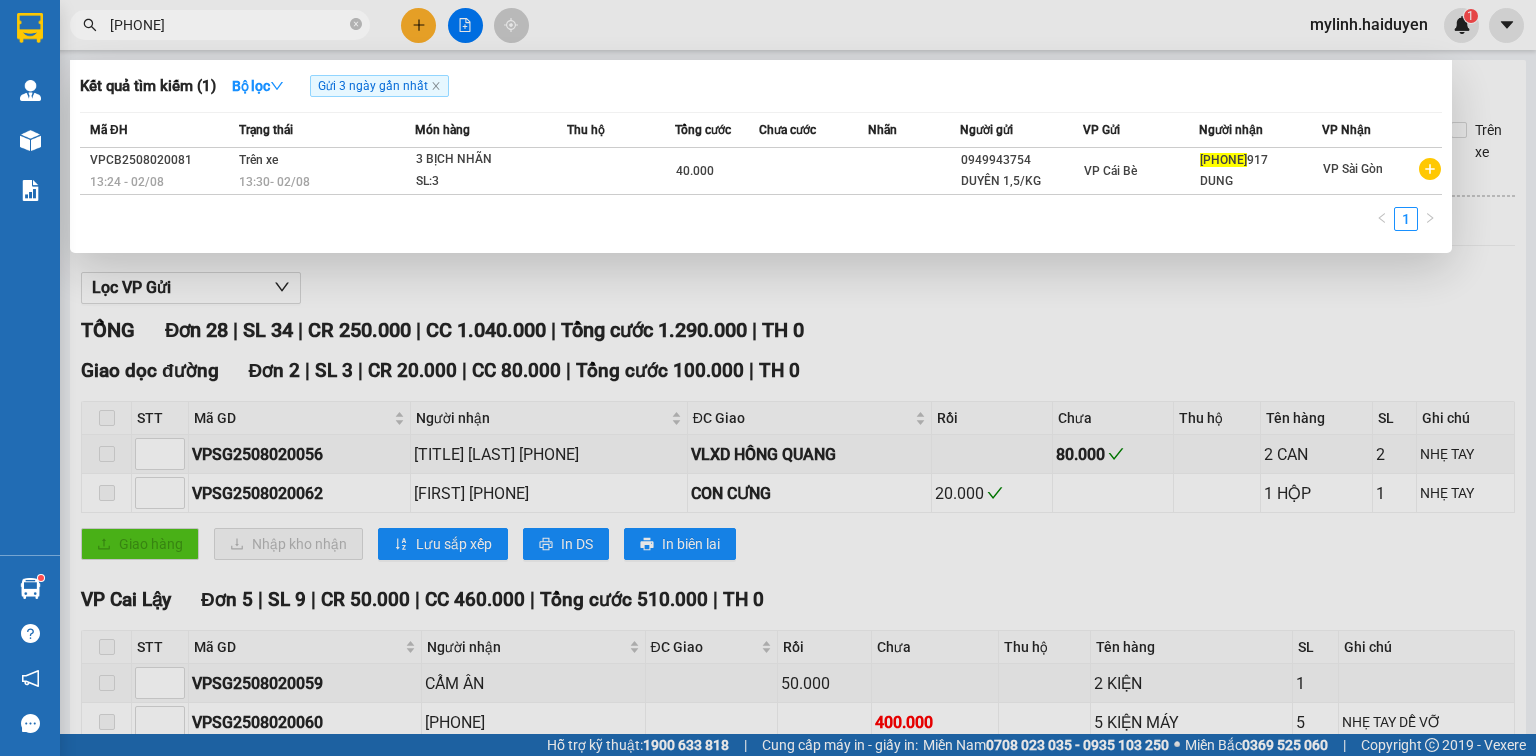 click on "[PHONE]" at bounding box center [228, 25] 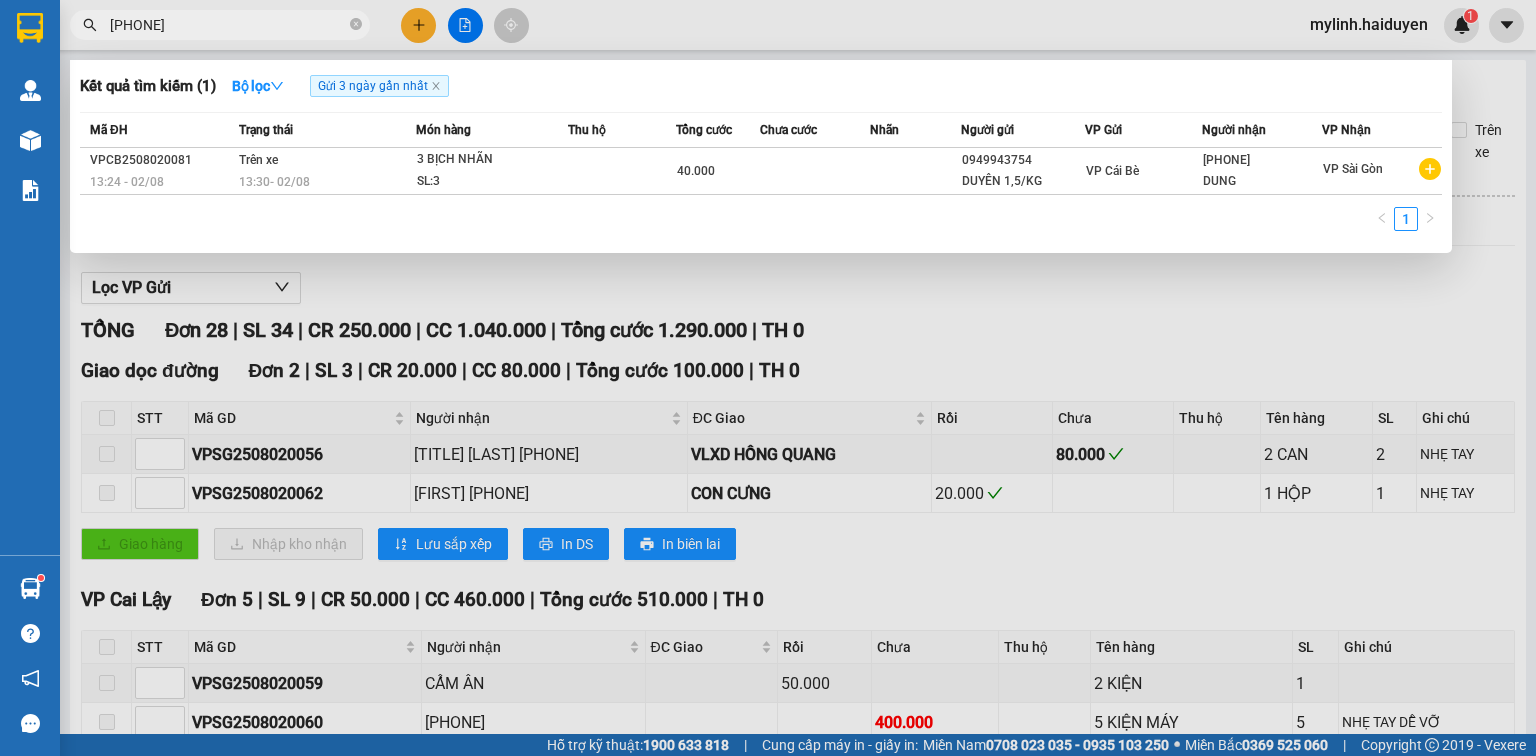 type on "[PHONE]" 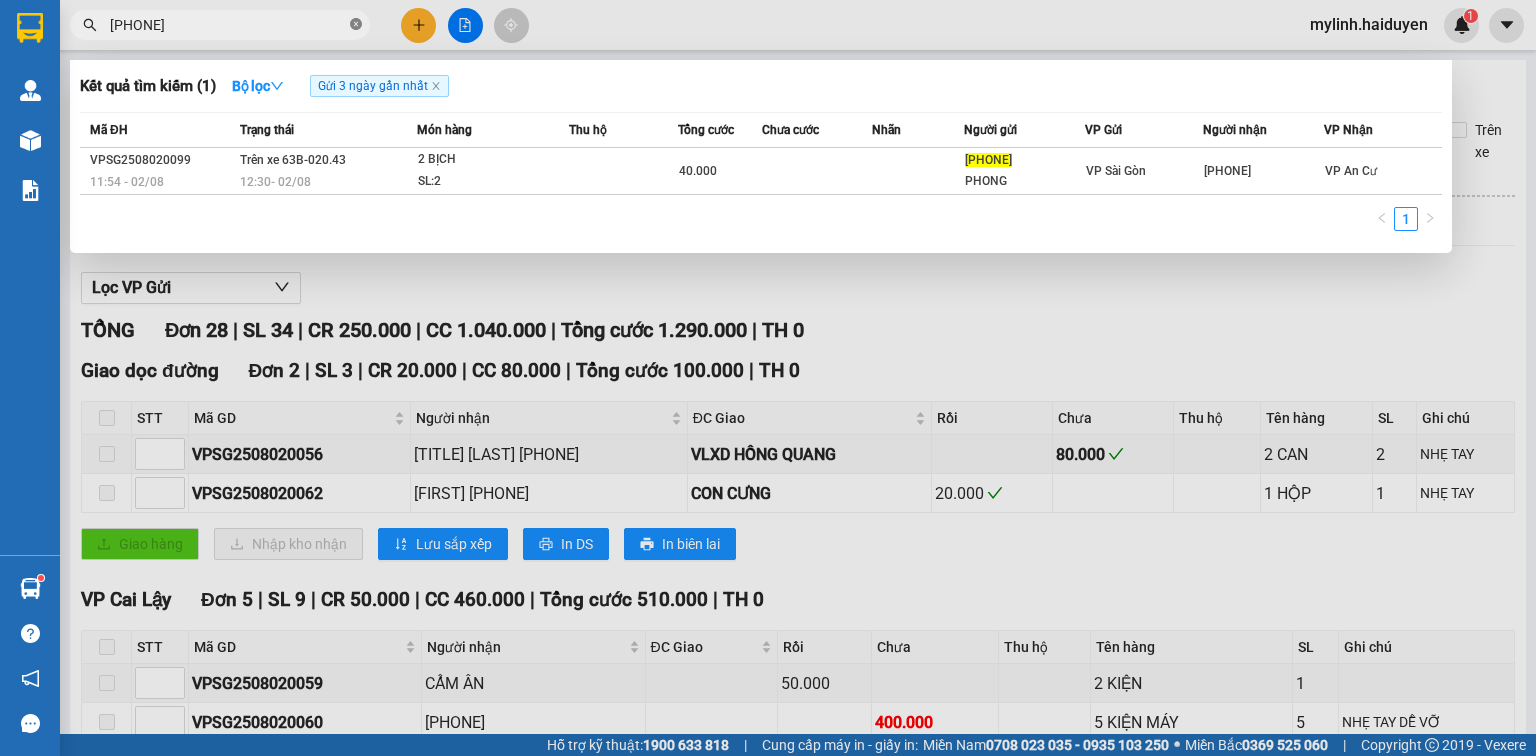 click 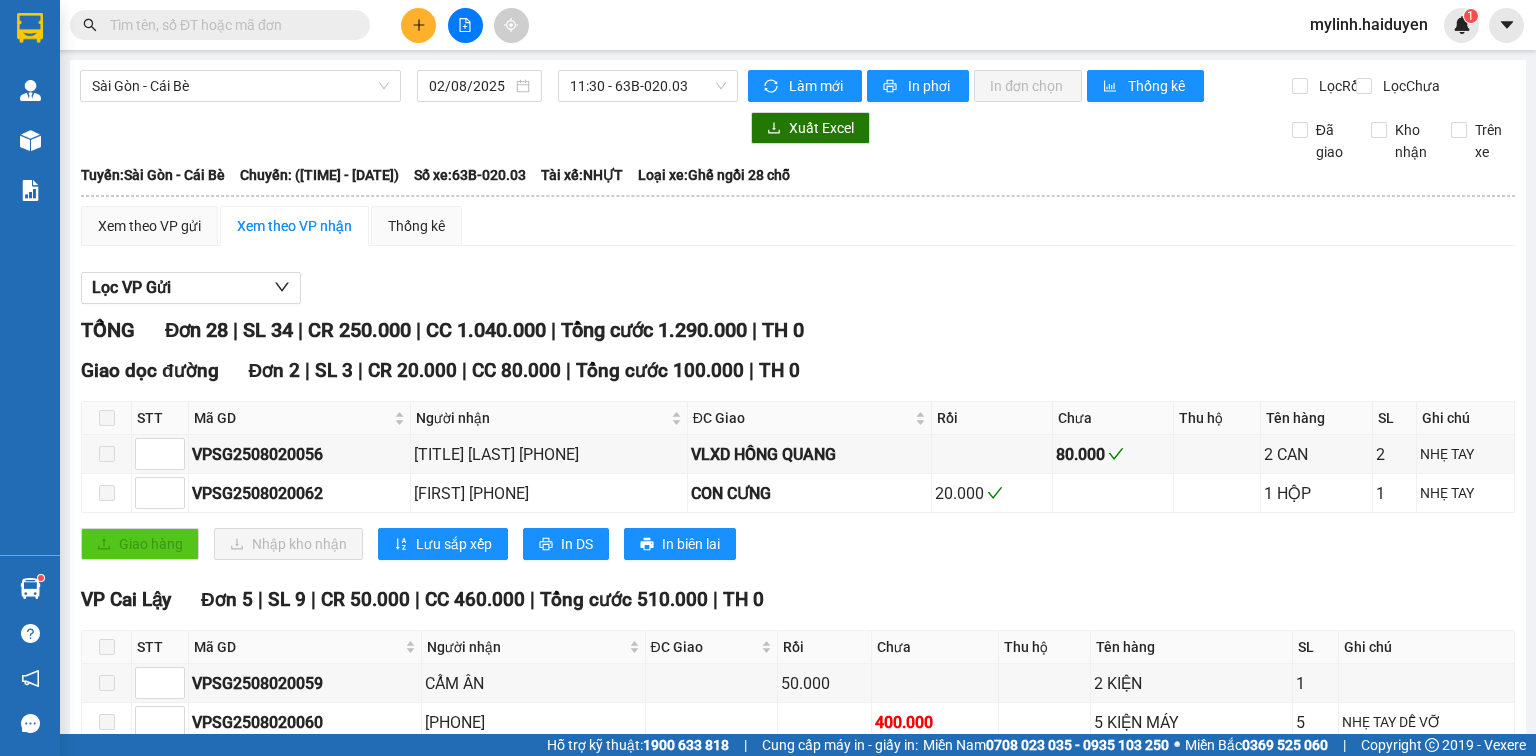 click at bounding box center [228, 25] 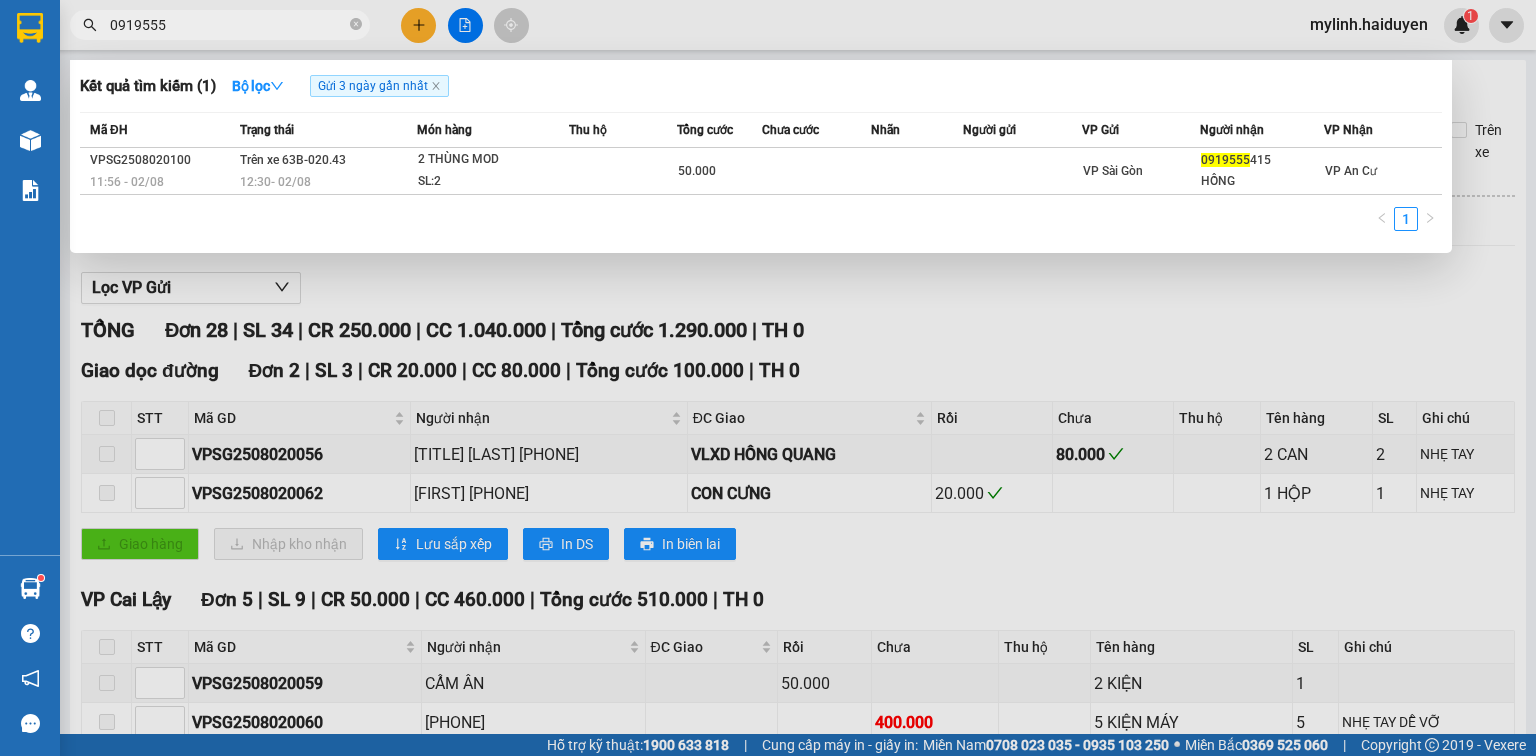 type on "0919555" 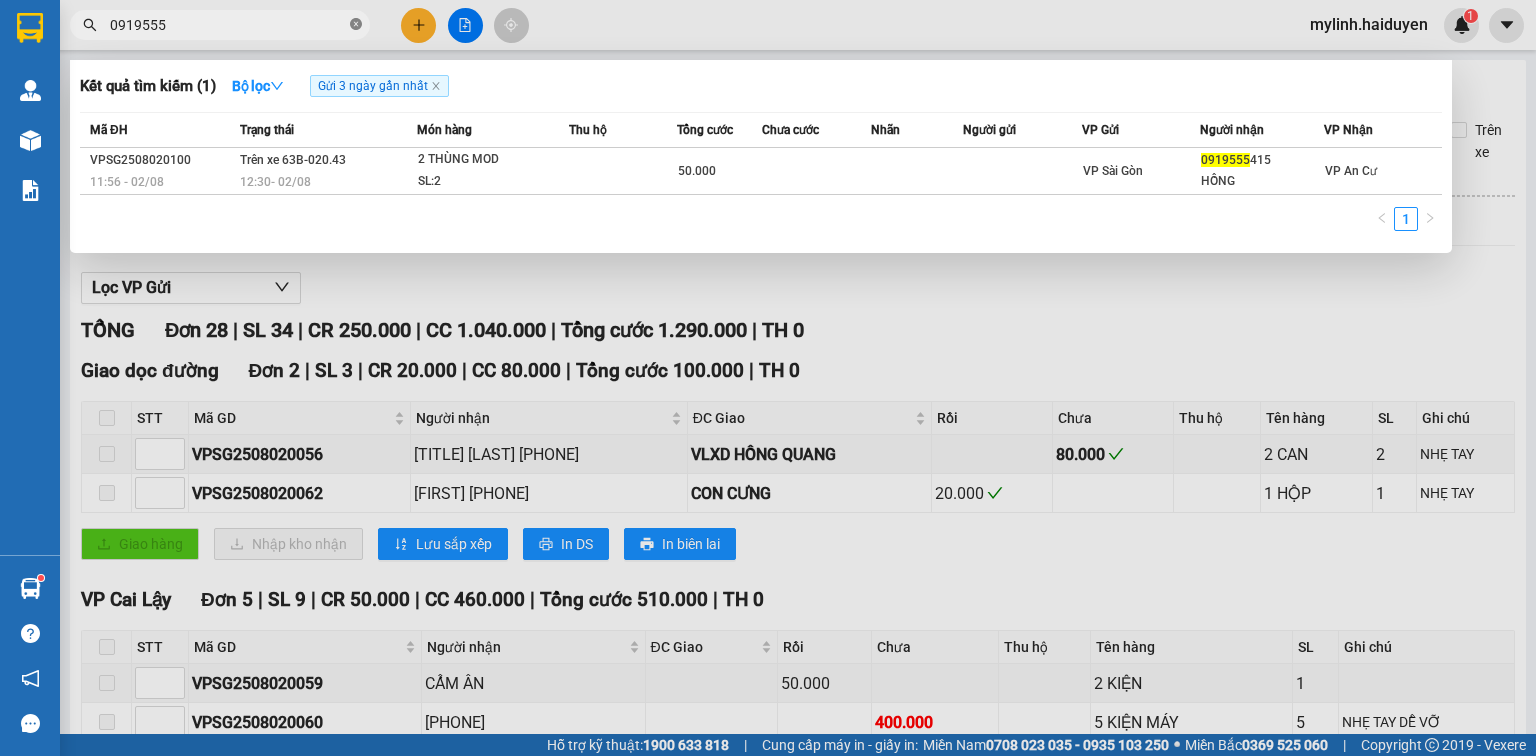 click 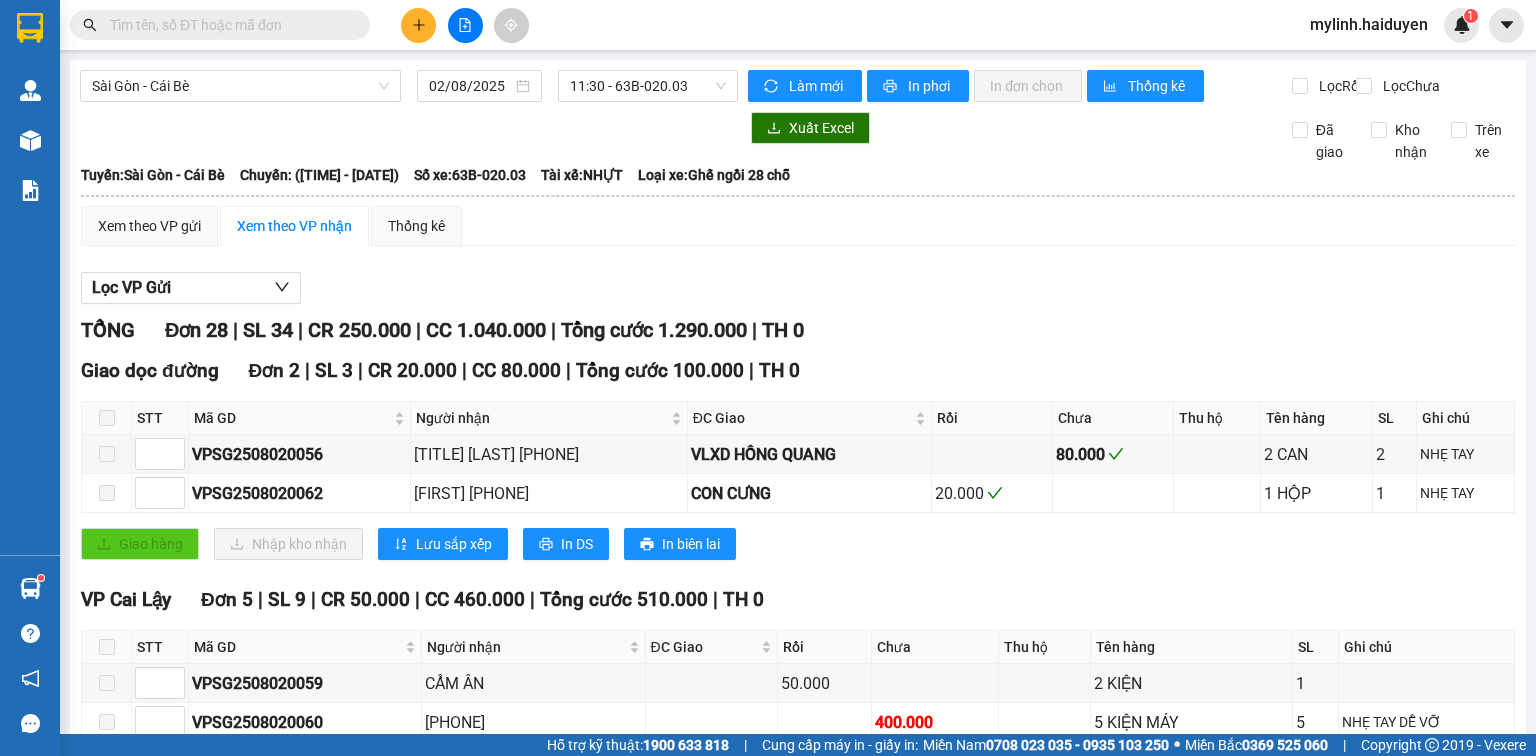 click at bounding box center (228, 25) 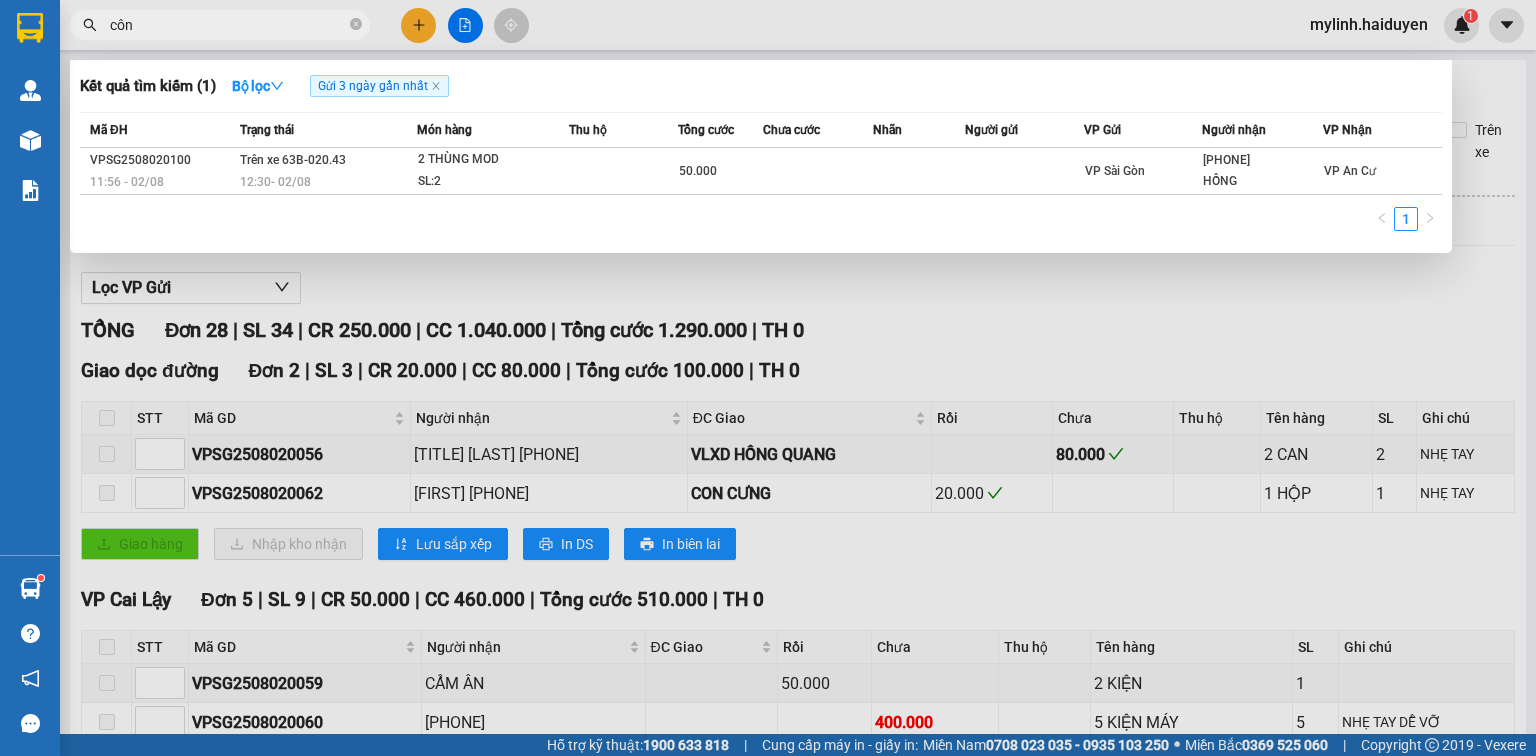 type on "công" 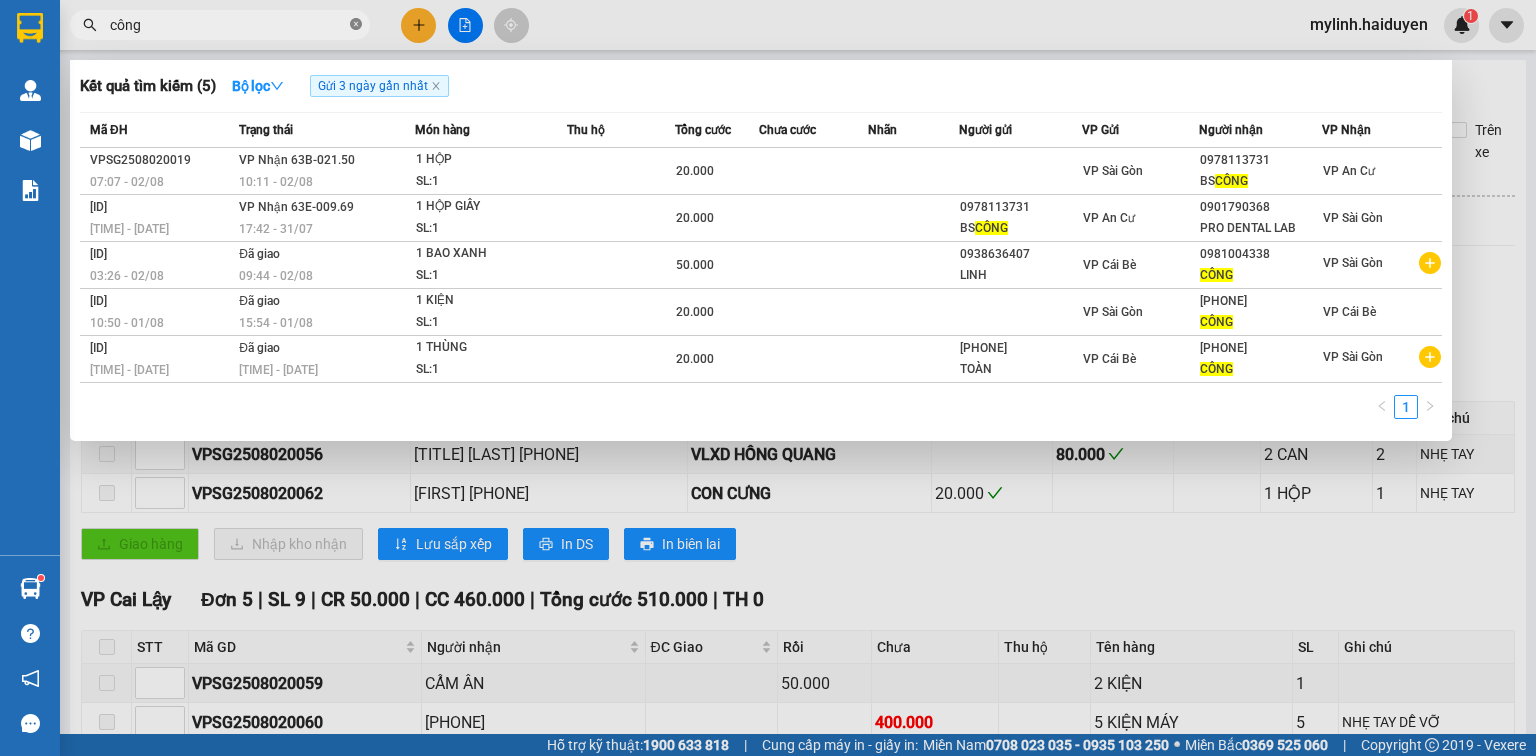 click 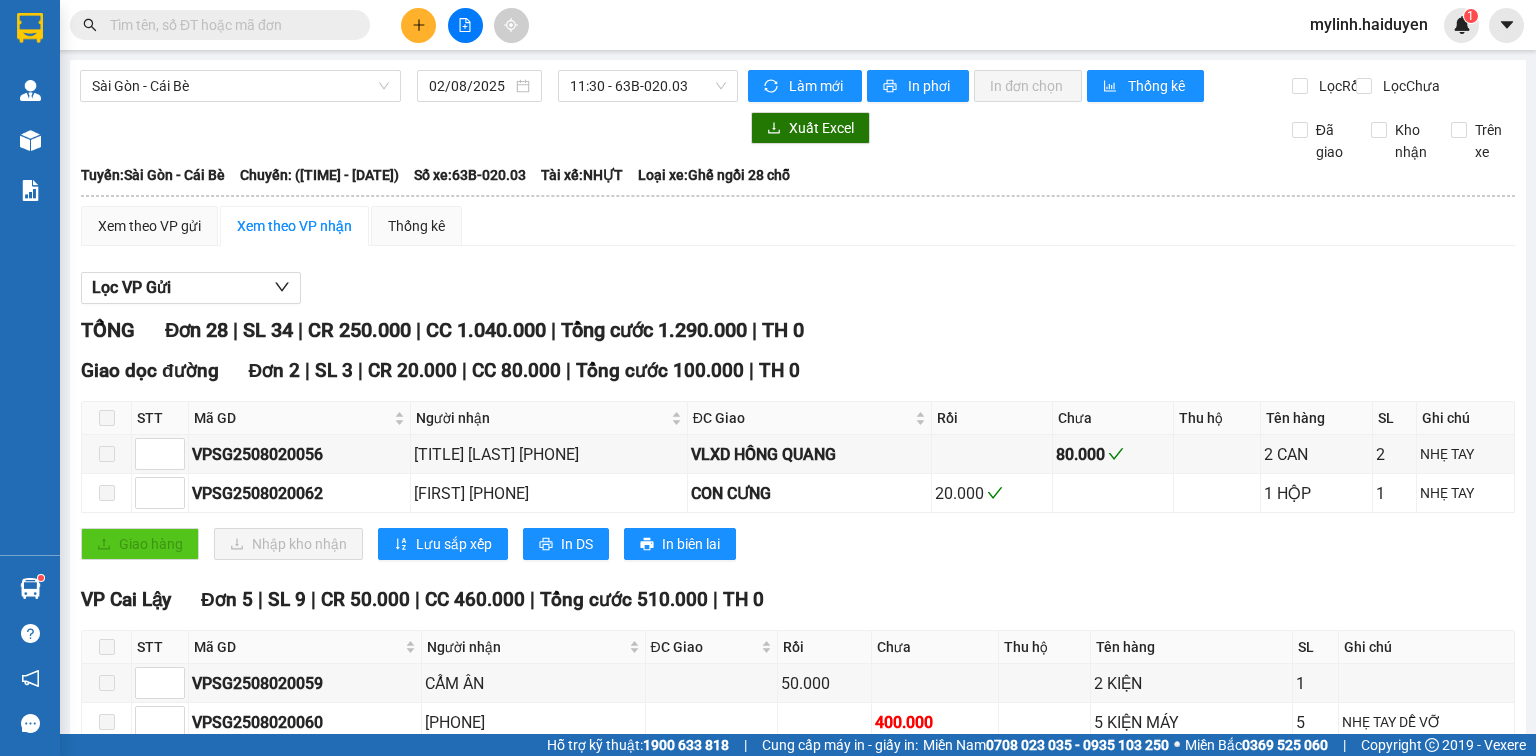 click at bounding box center (228, 25) 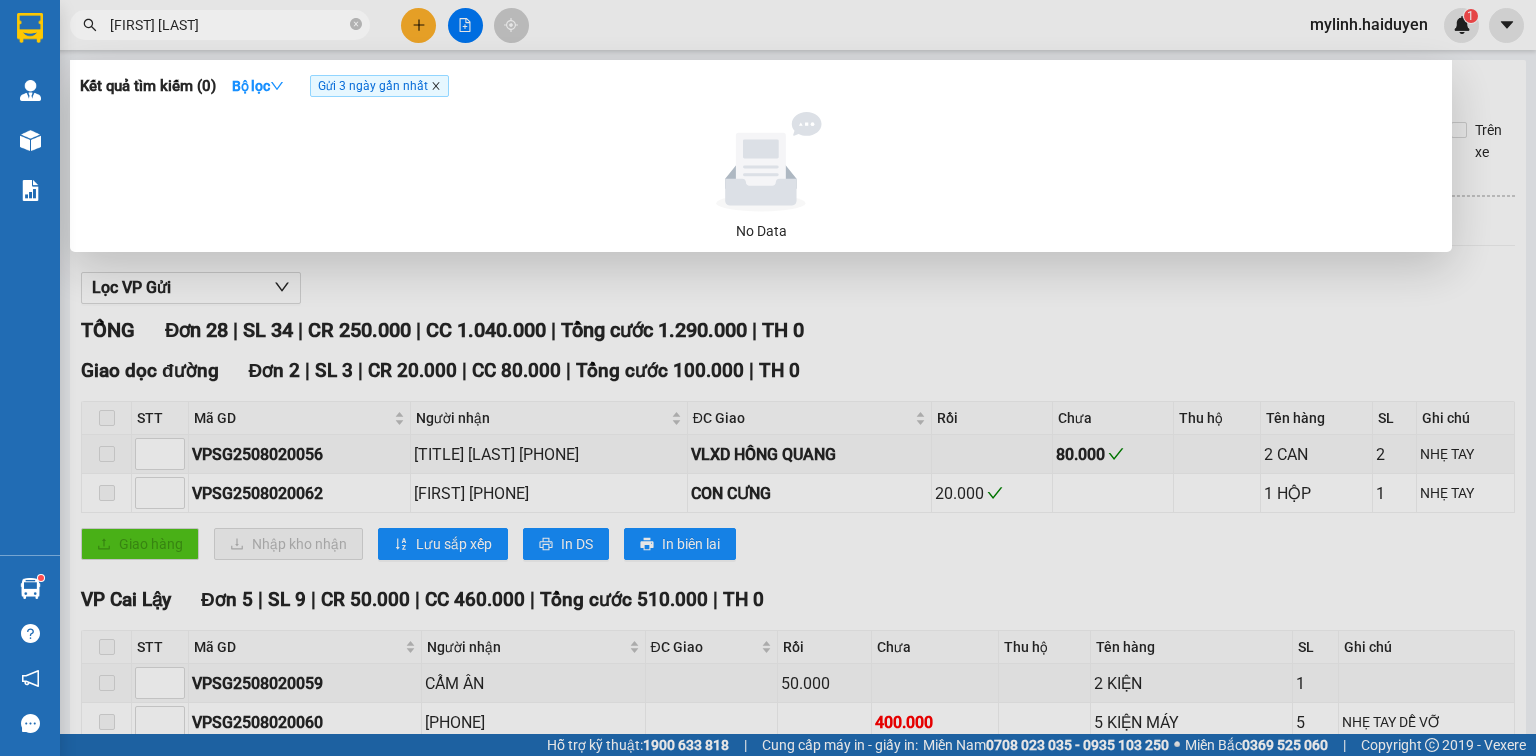 type on "[FIRST] [LAST]" 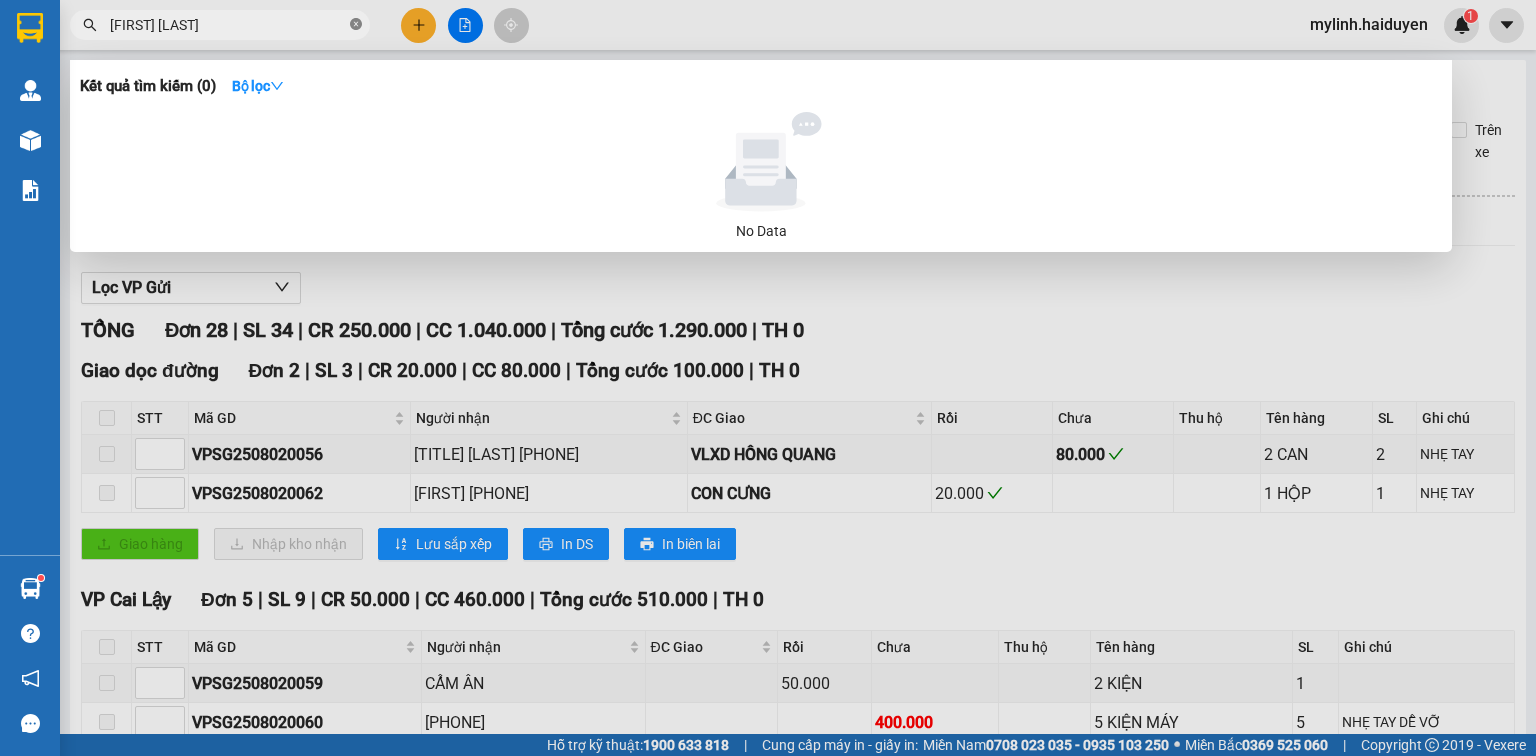 click 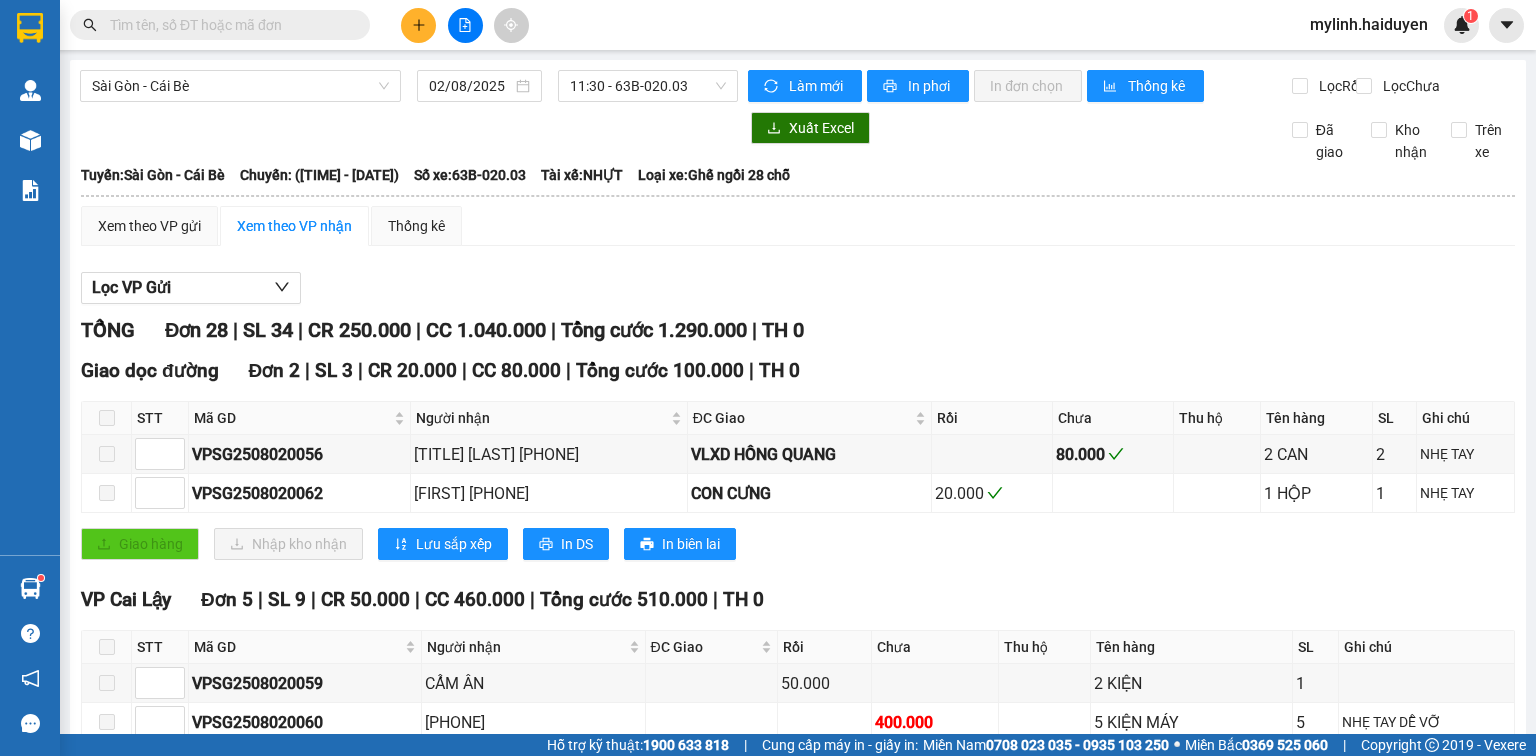 click at bounding box center [228, 25] 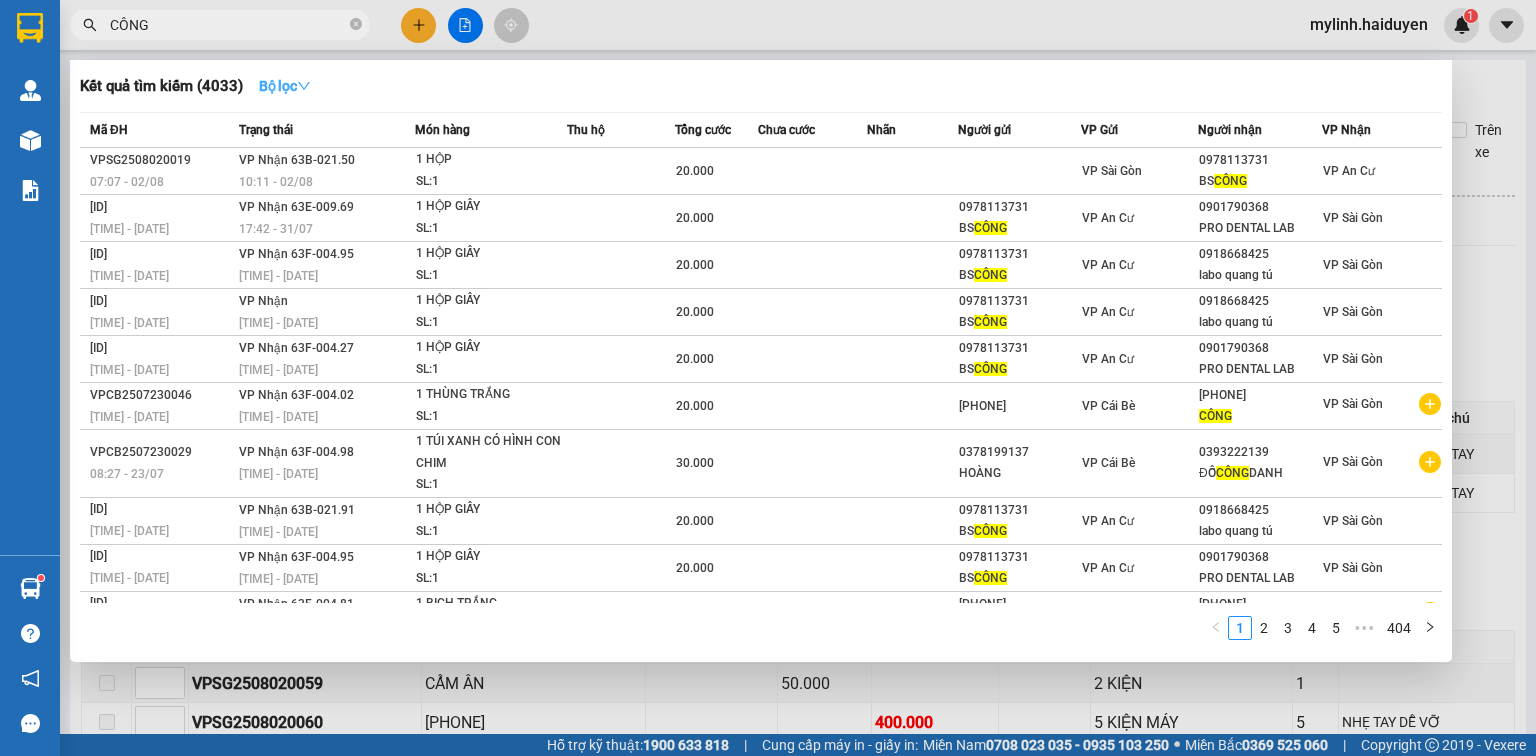 type on "CÔNG" 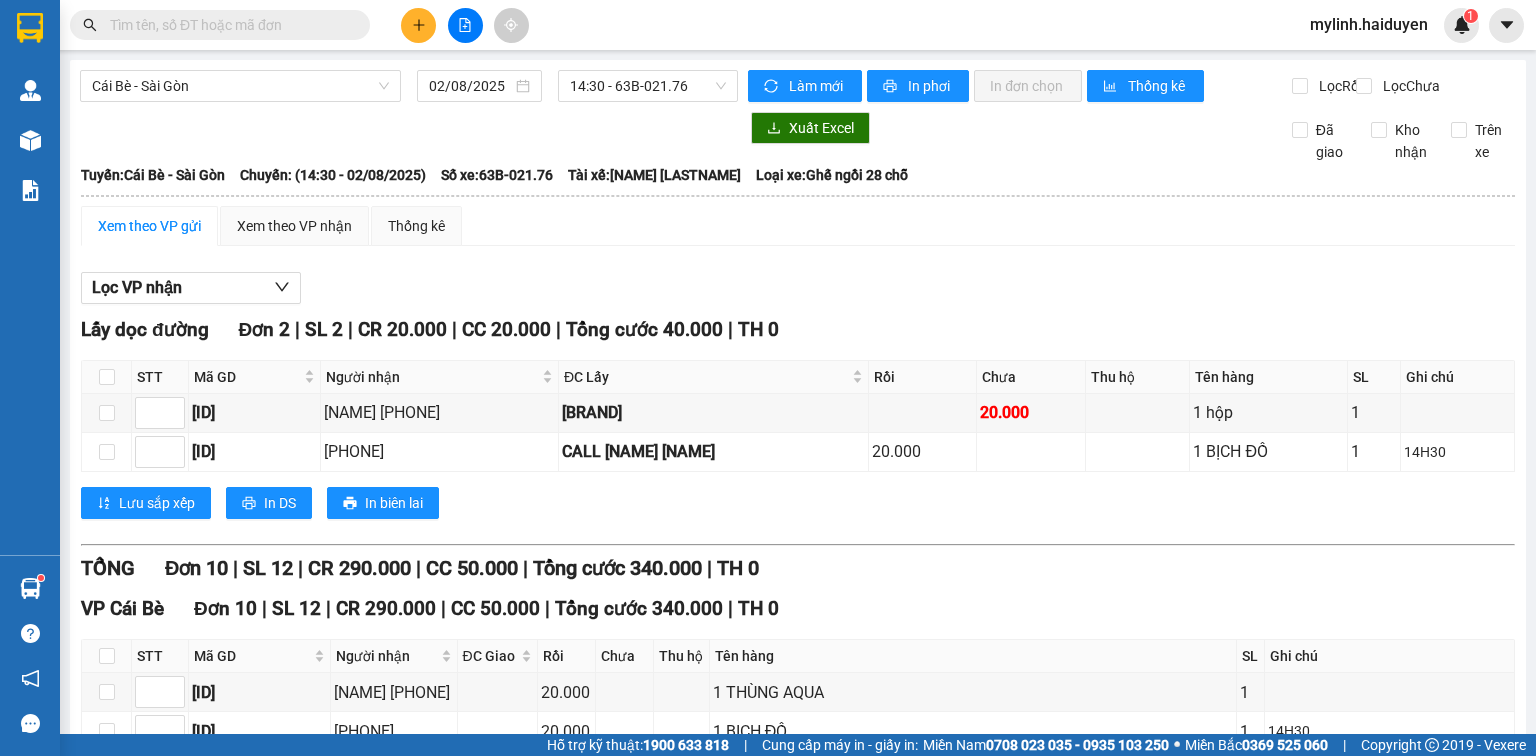 click at bounding box center [220, 25] 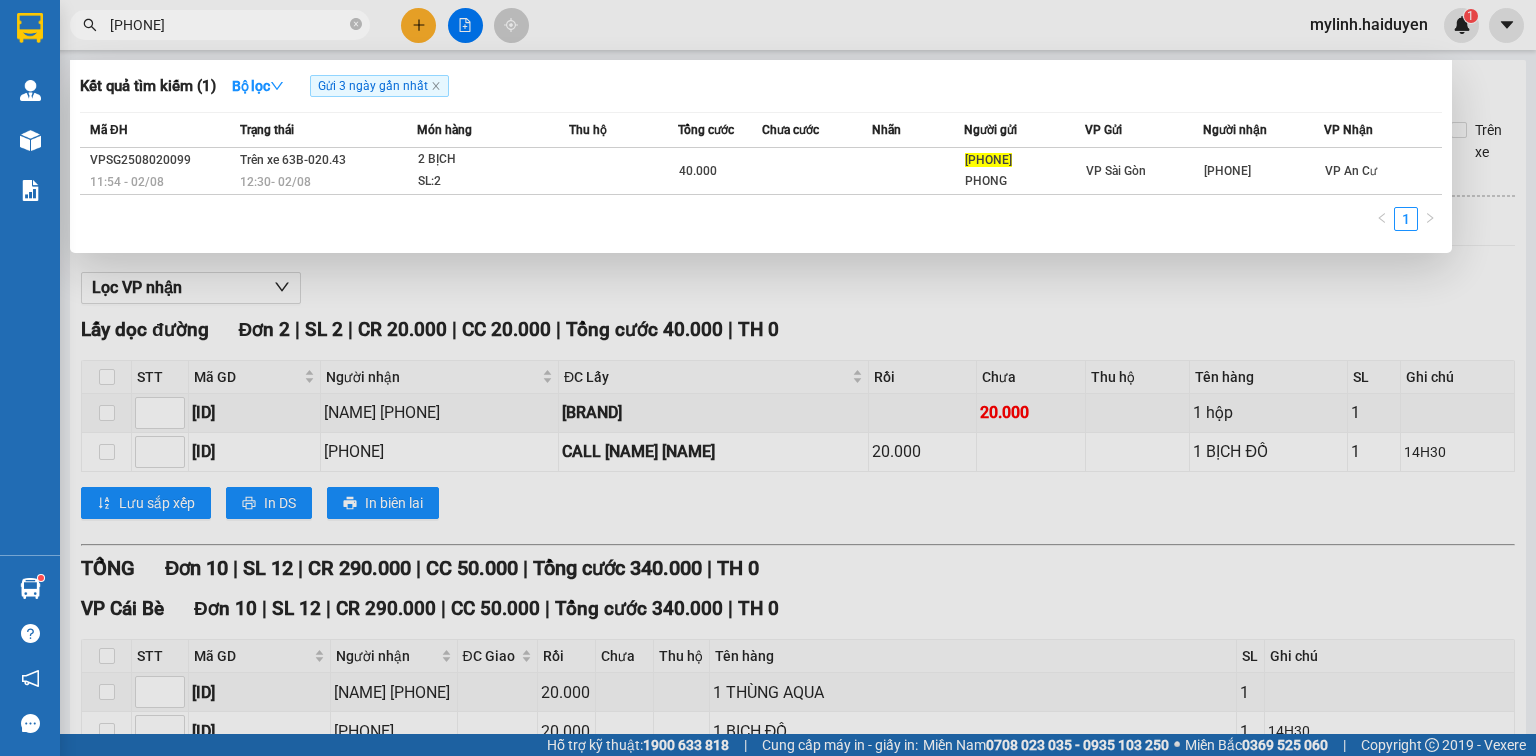 type on "[PHONE]" 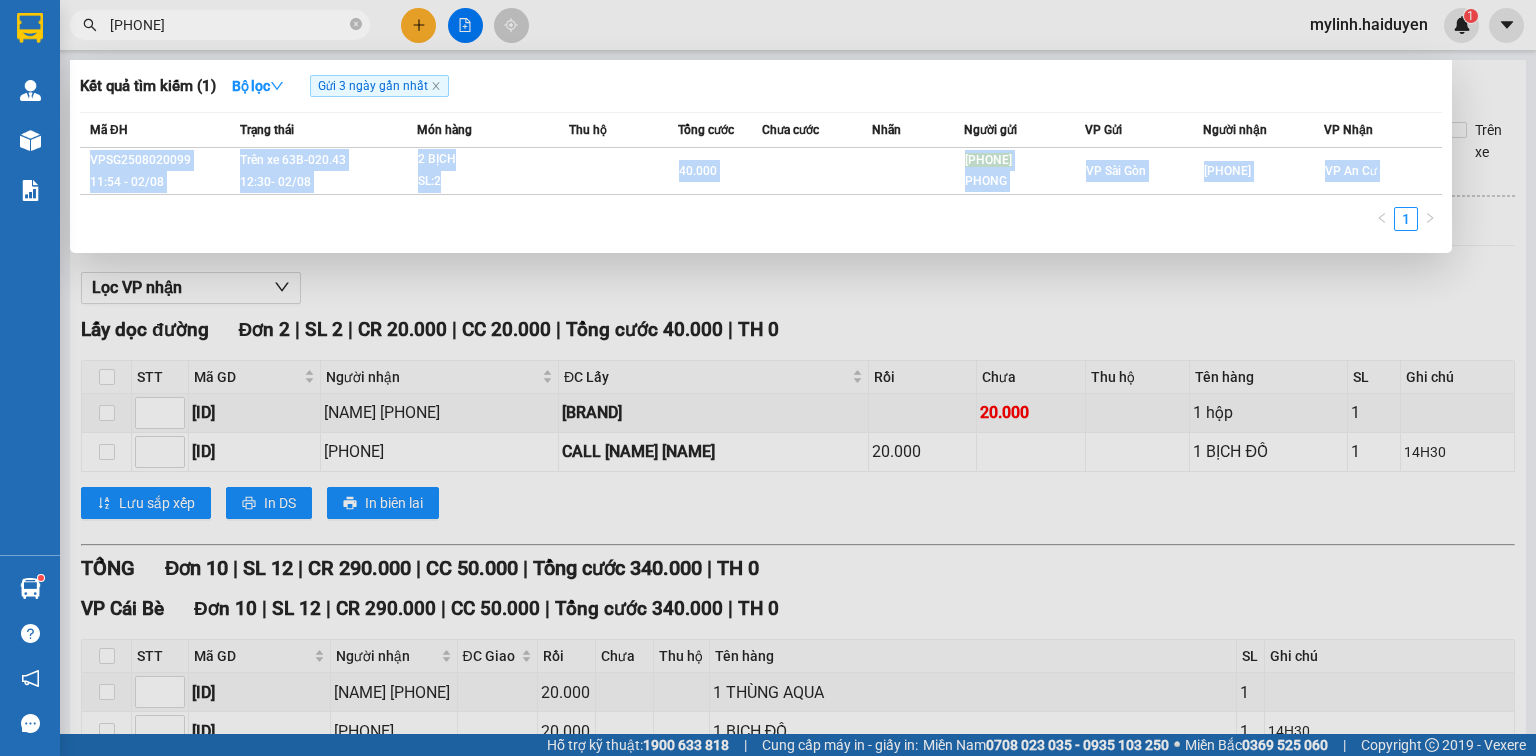click on "1" at bounding box center [761, 225] 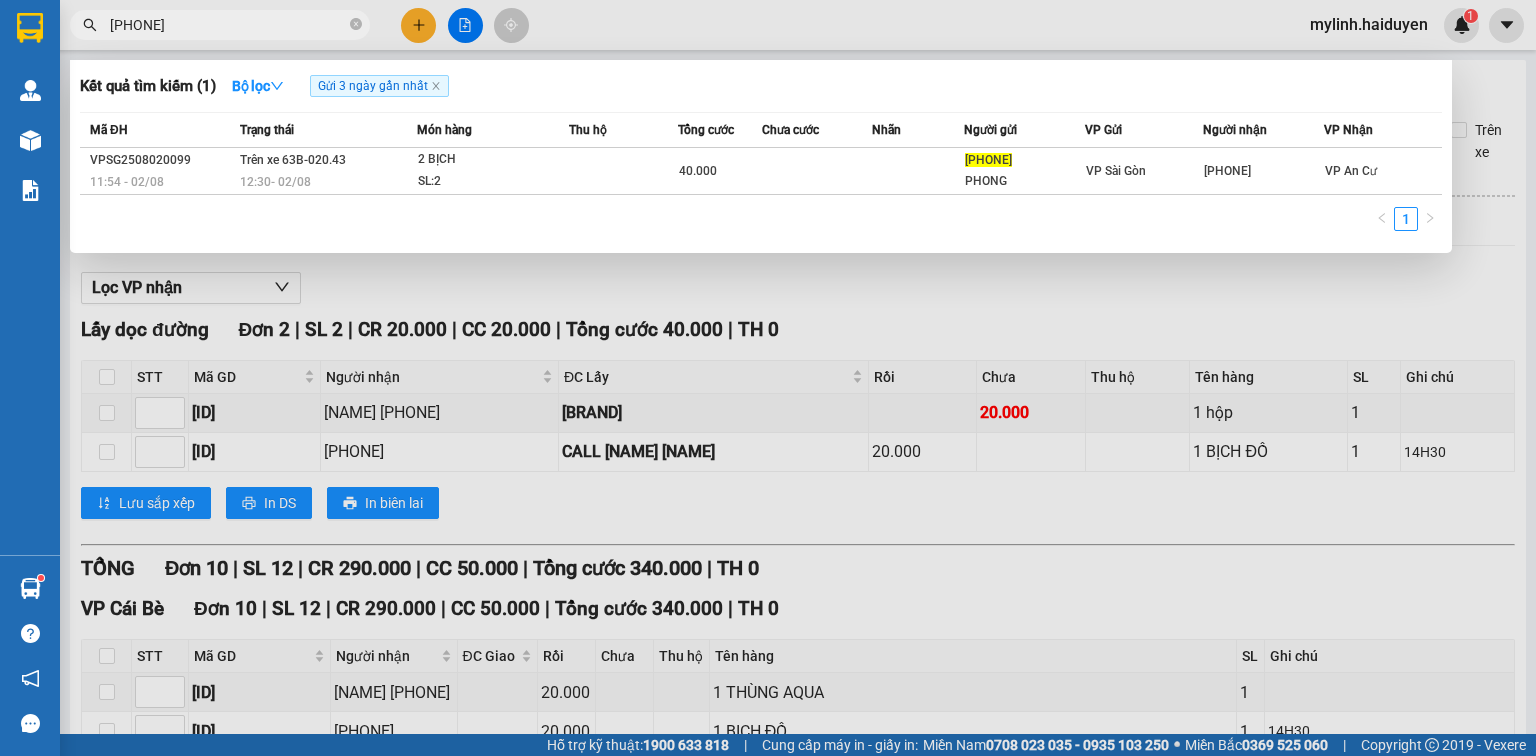 click on "Kết quả tìm kiếm ( 1 )  Bộ lọc  Gửi 3 ngày gần nhất" at bounding box center [761, 86] 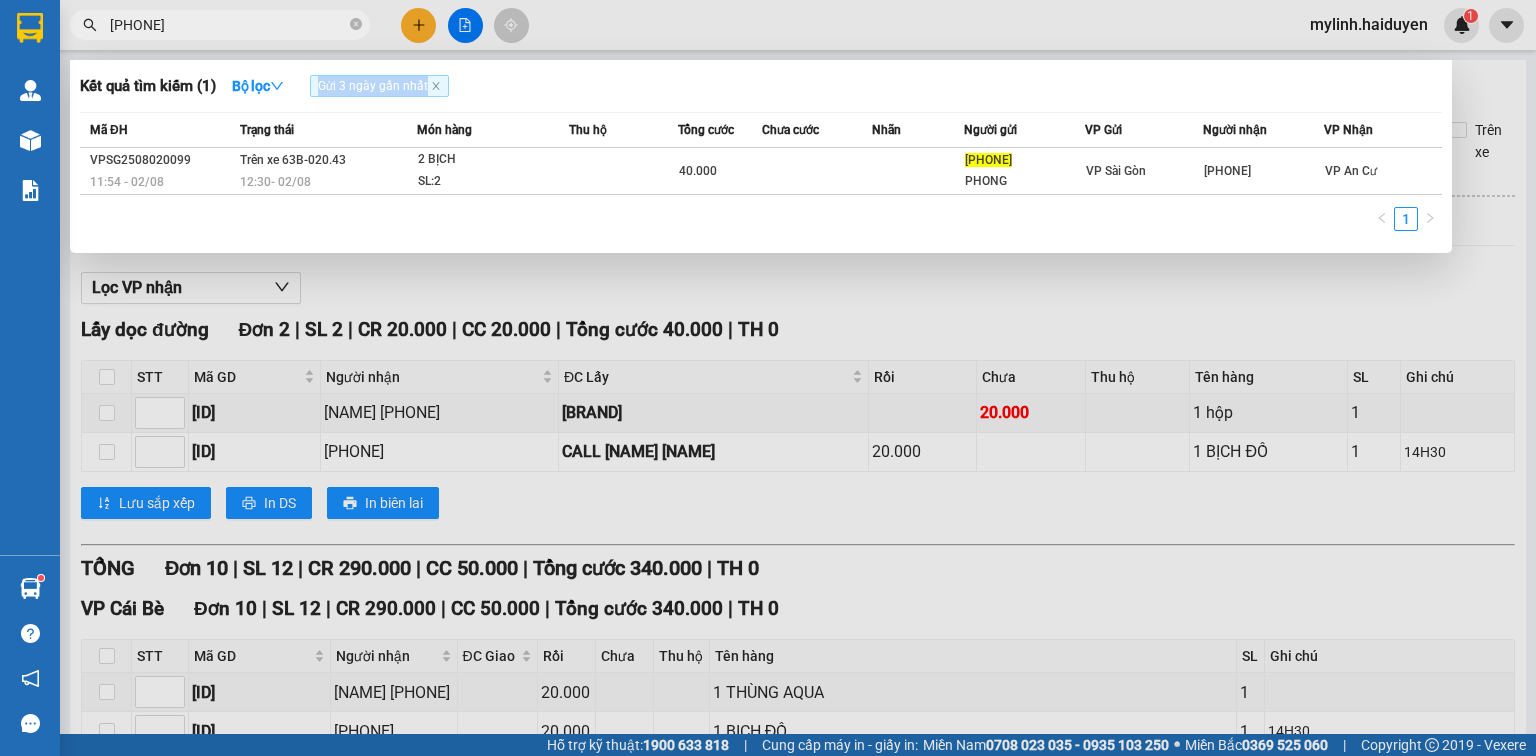 click on "Kết quả tìm kiếm ( 1 )  Bộ lọc  Gửi 3 ngày gần nhất" at bounding box center [761, 86] 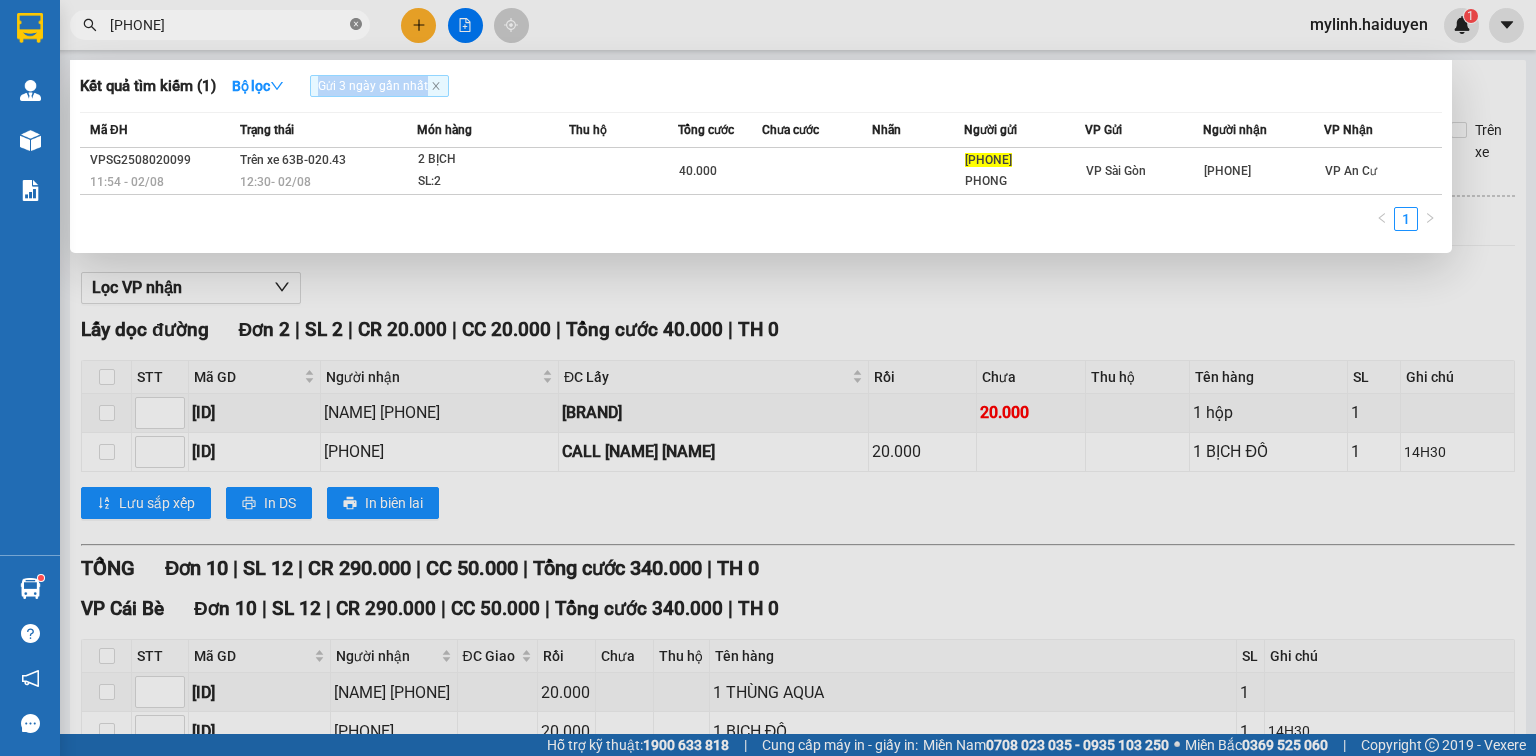 click 